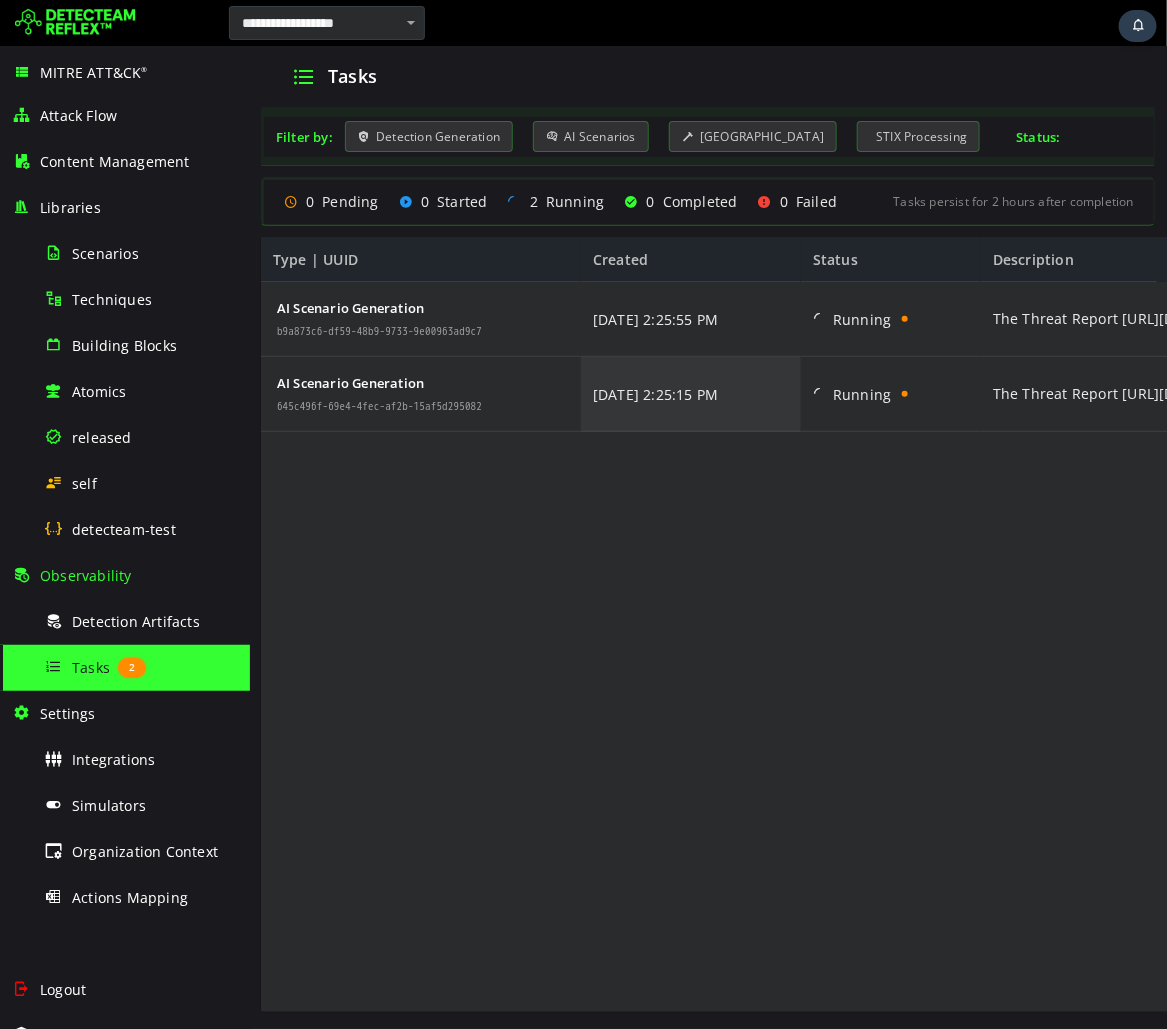 scroll, scrollTop: 0, scrollLeft: 0, axis: both 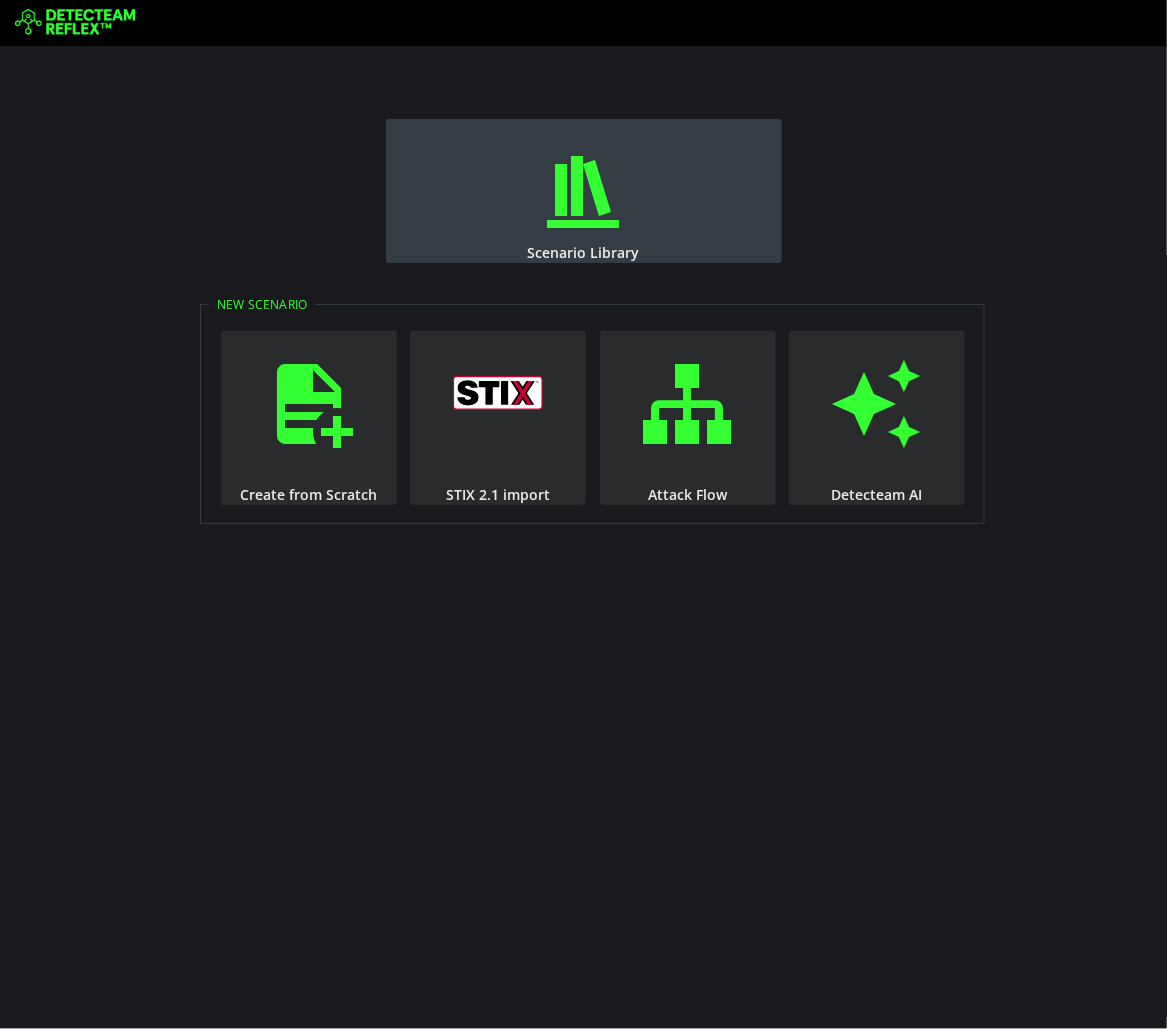 click at bounding box center [584, 192] 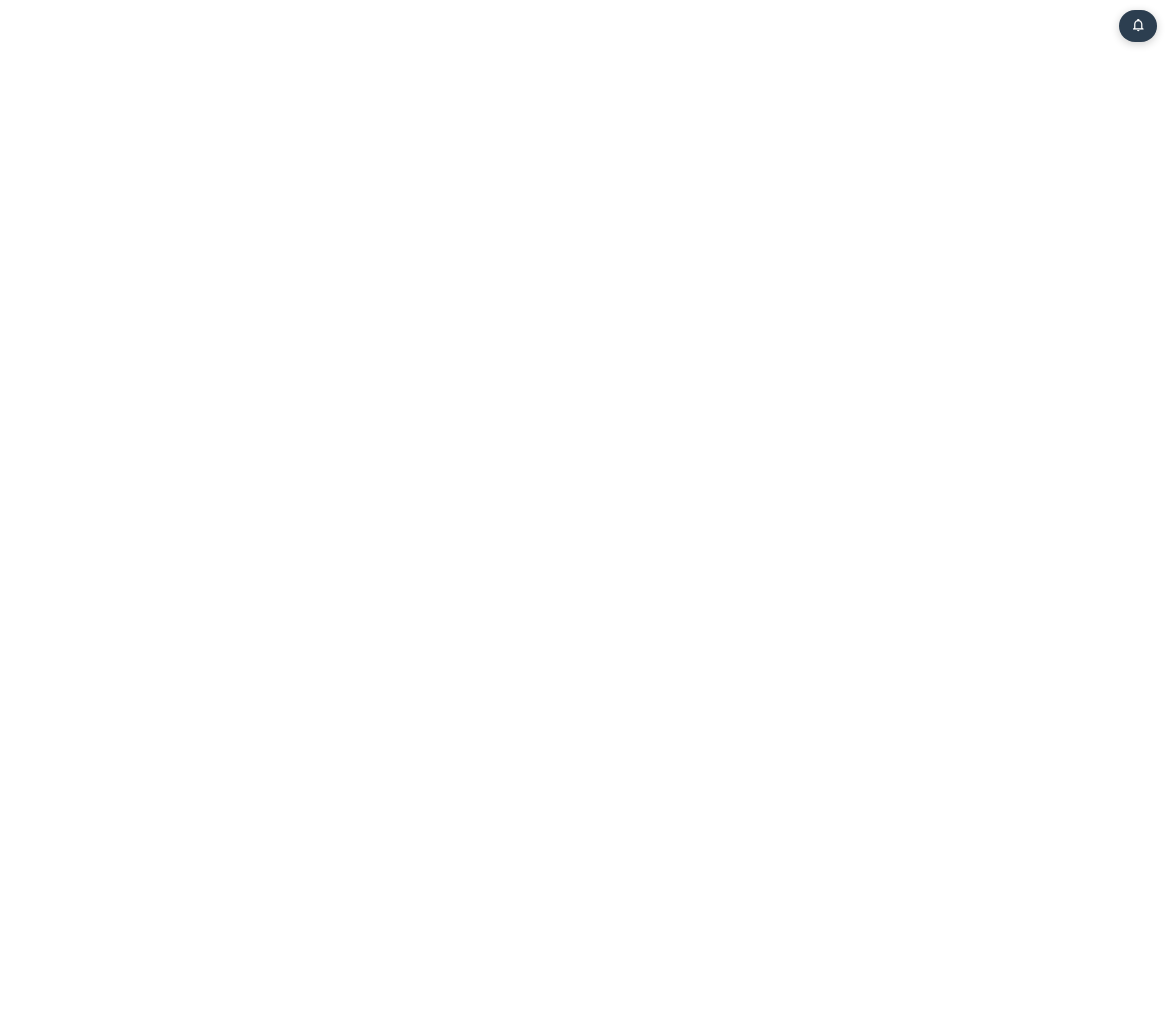 scroll, scrollTop: 0, scrollLeft: 0, axis: both 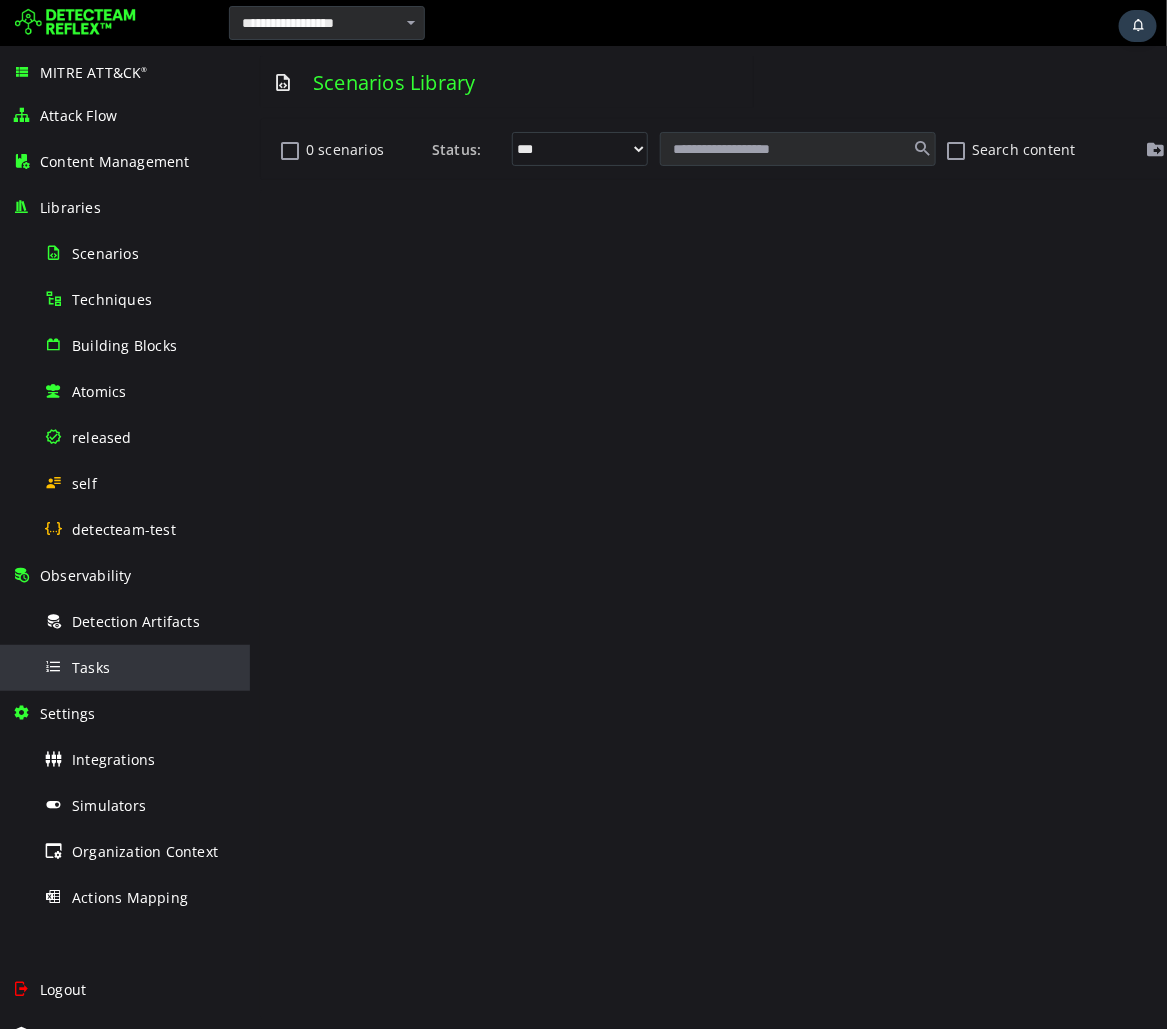click on "Tasks" at bounding box center (91, 667) 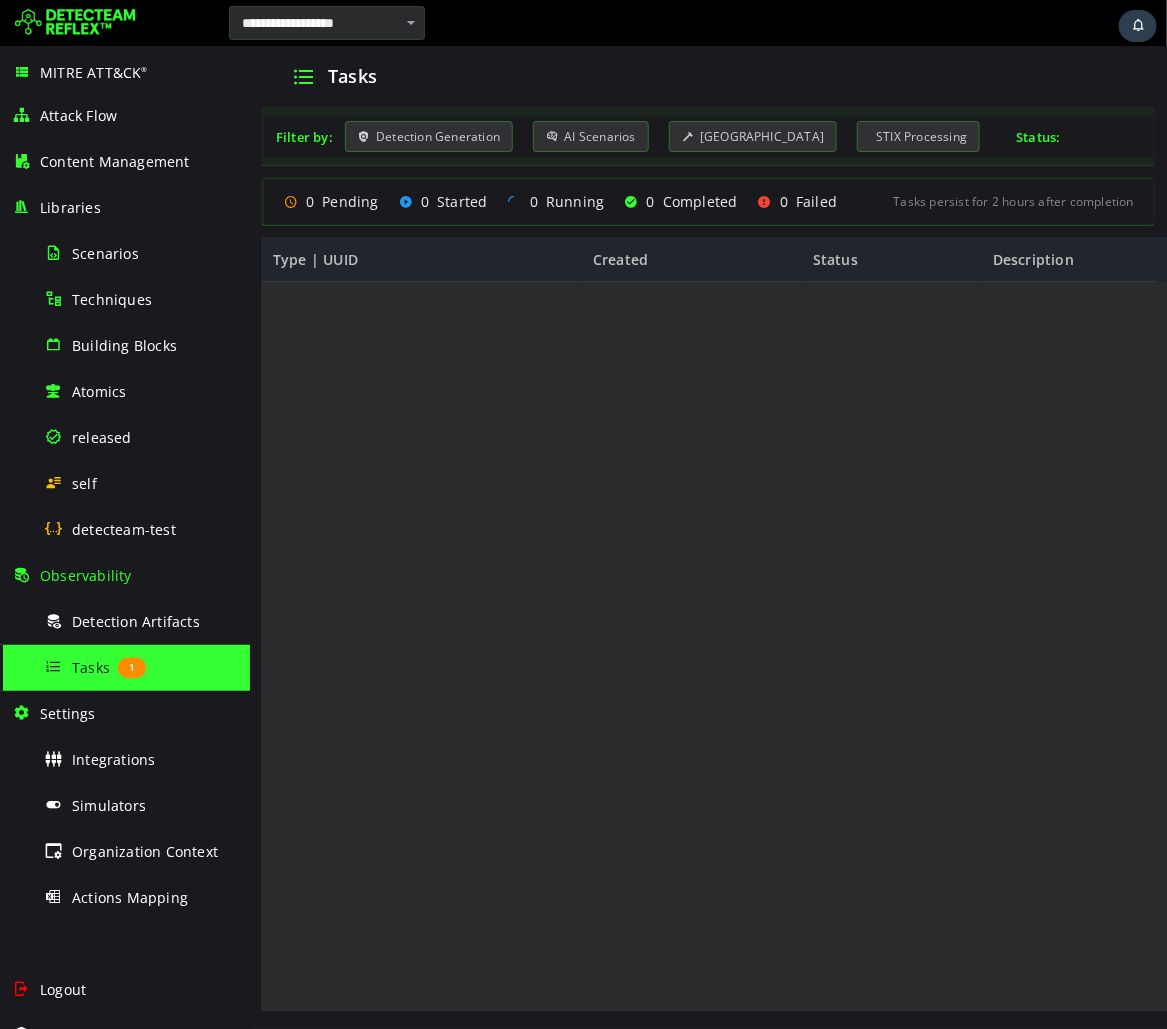 scroll, scrollTop: 0, scrollLeft: 0, axis: both 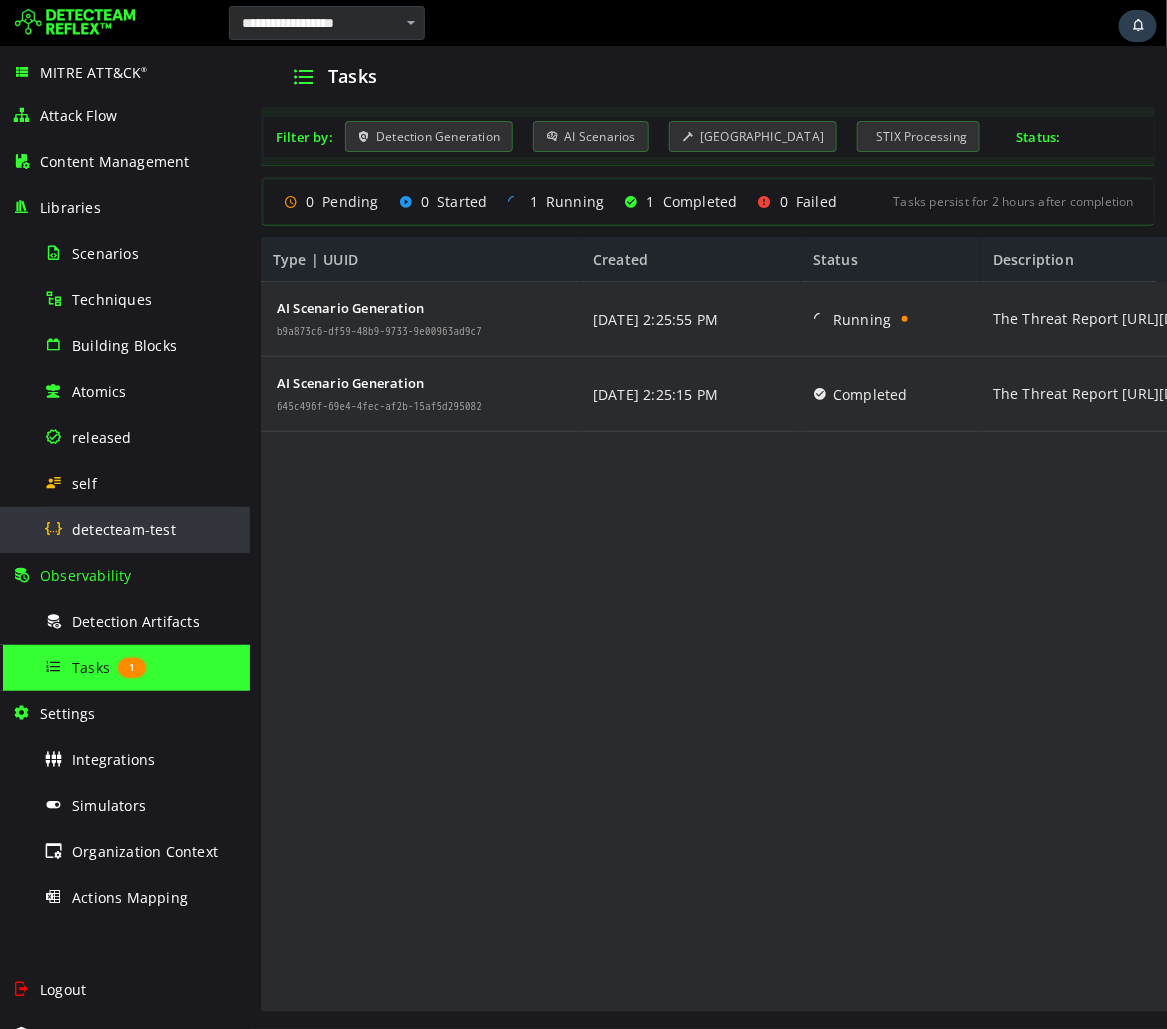 click on "detecteam-test" at bounding box center (141, 529) 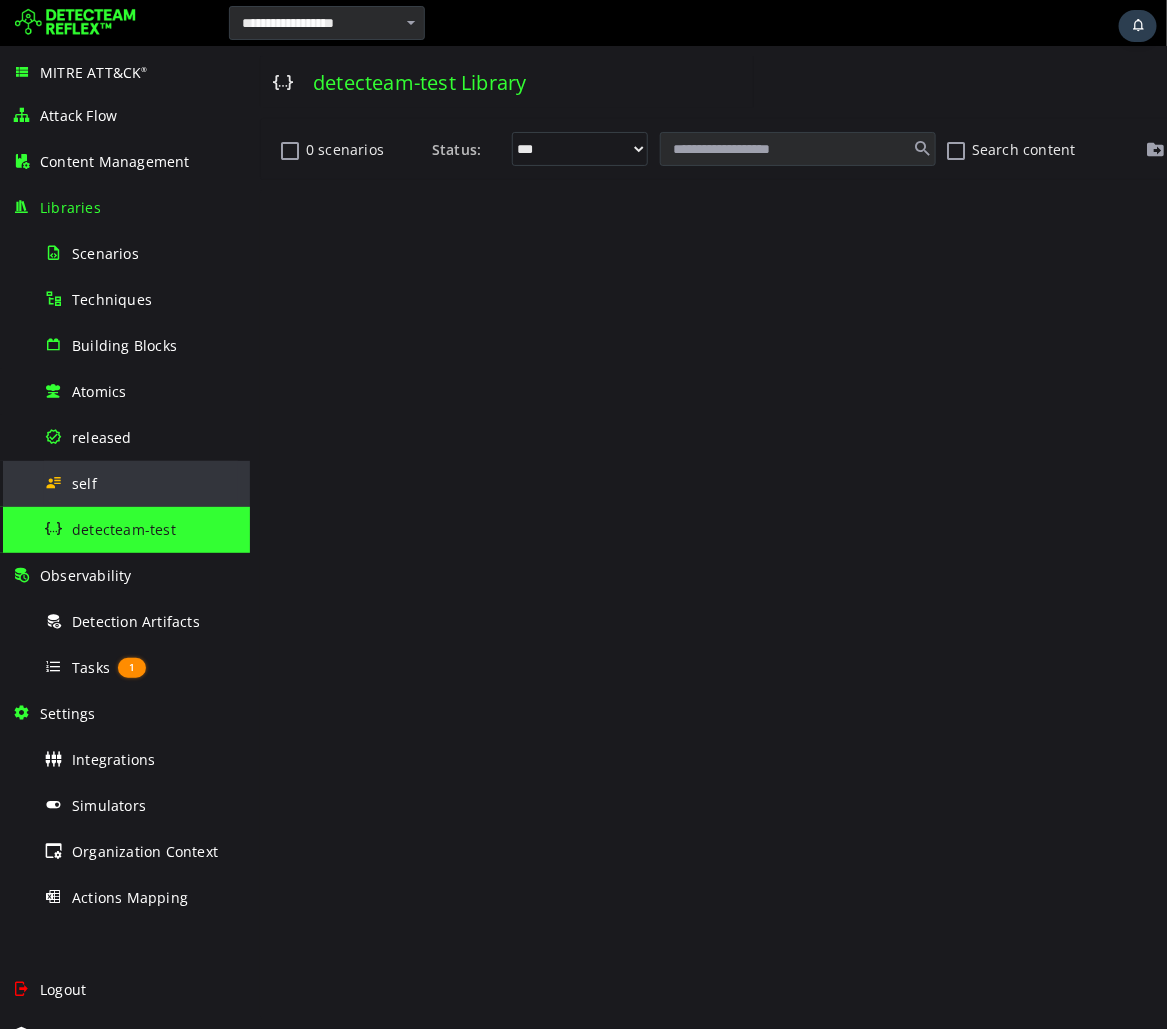 click on "self" at bounding box center [84, 483] 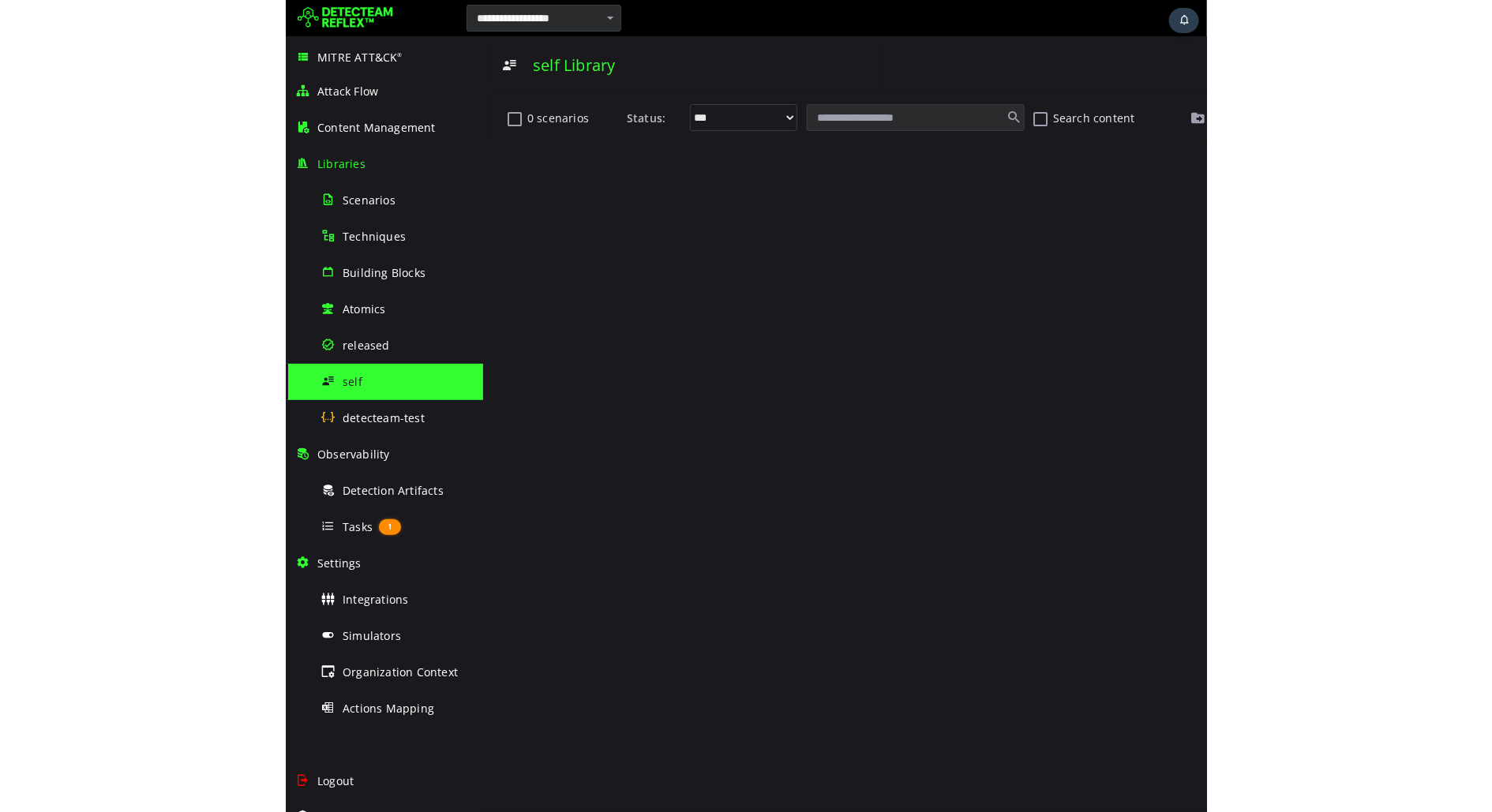 scroll, scrollTop: 0, scrollLeft: 0, axis: both 